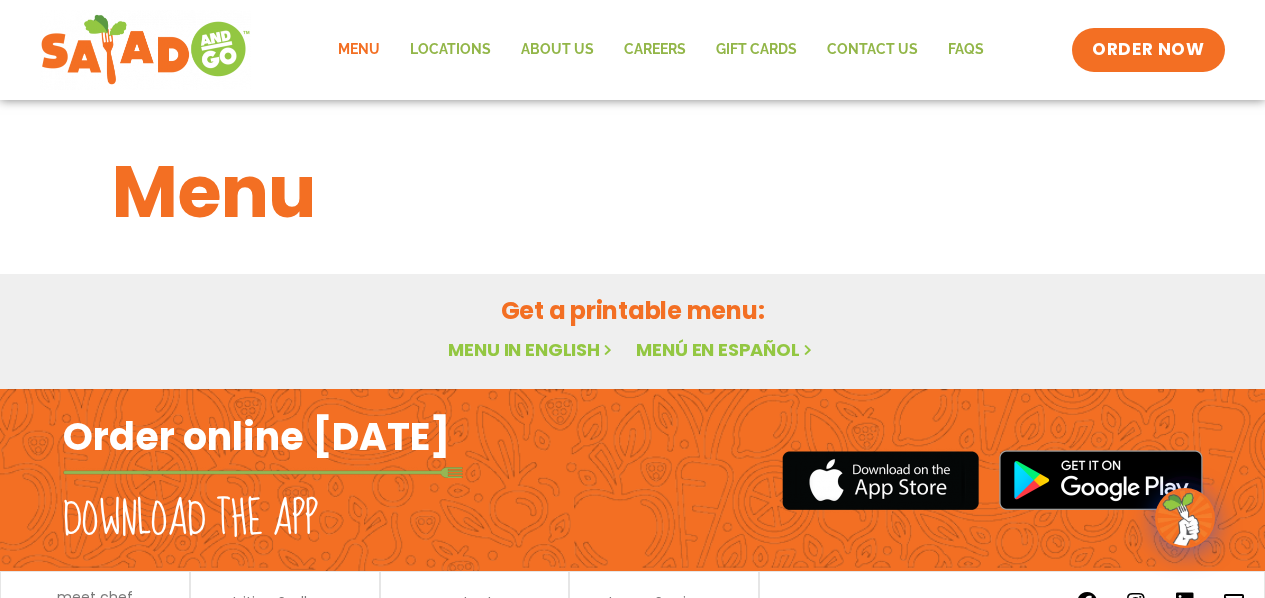 scroll, scrollTop: 0, scrollLeft: 0, axis: both 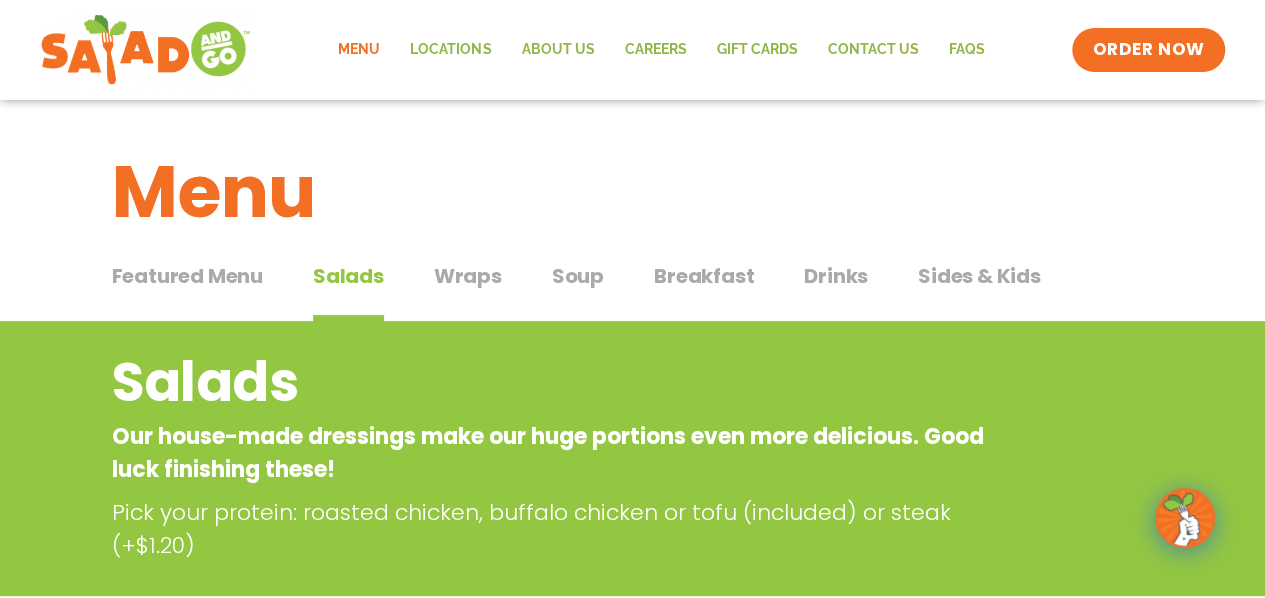 click on "Menu" 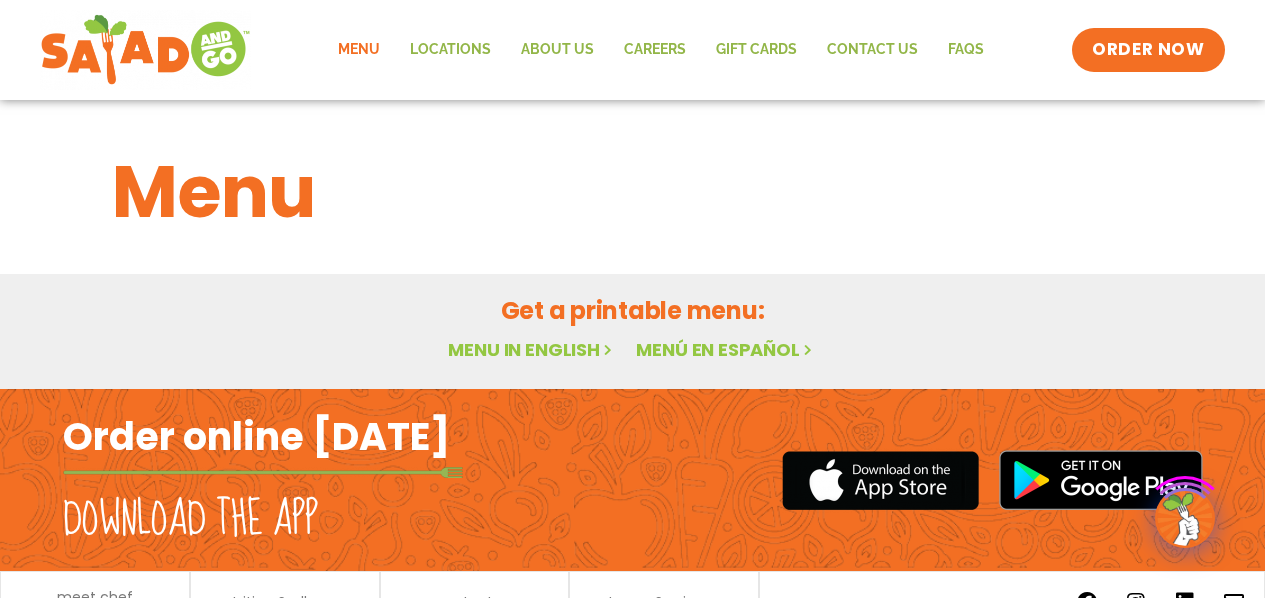 scroll, scrollTop: 0, scrollLeft: 0, axis: both 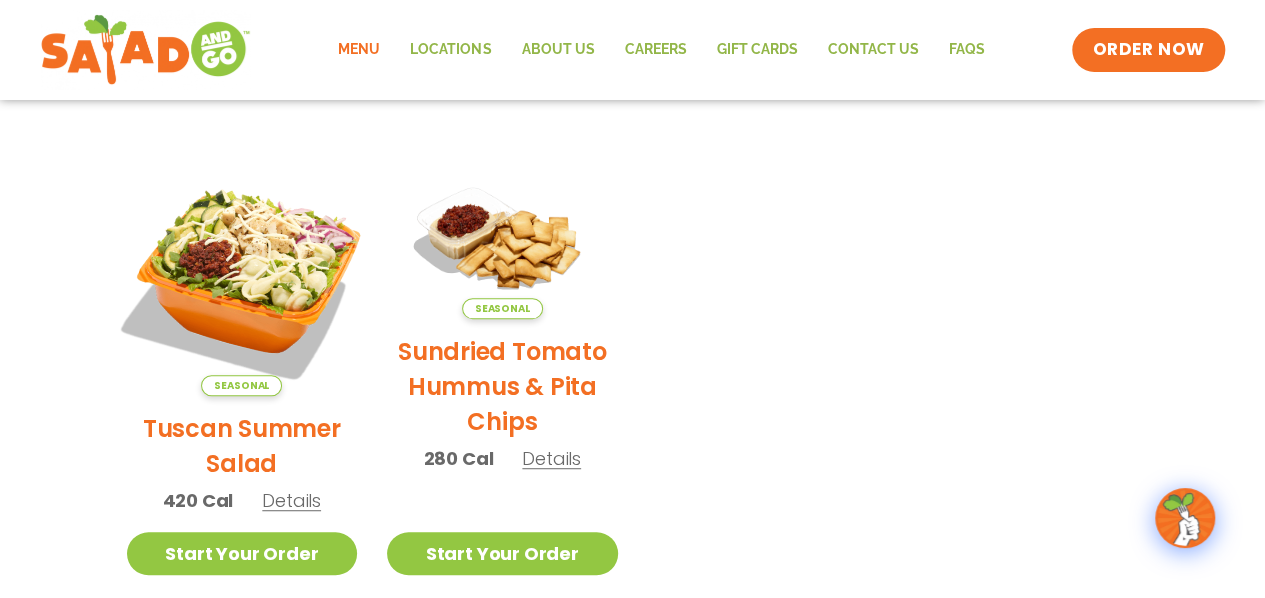 click at bounding box center [241, 280] 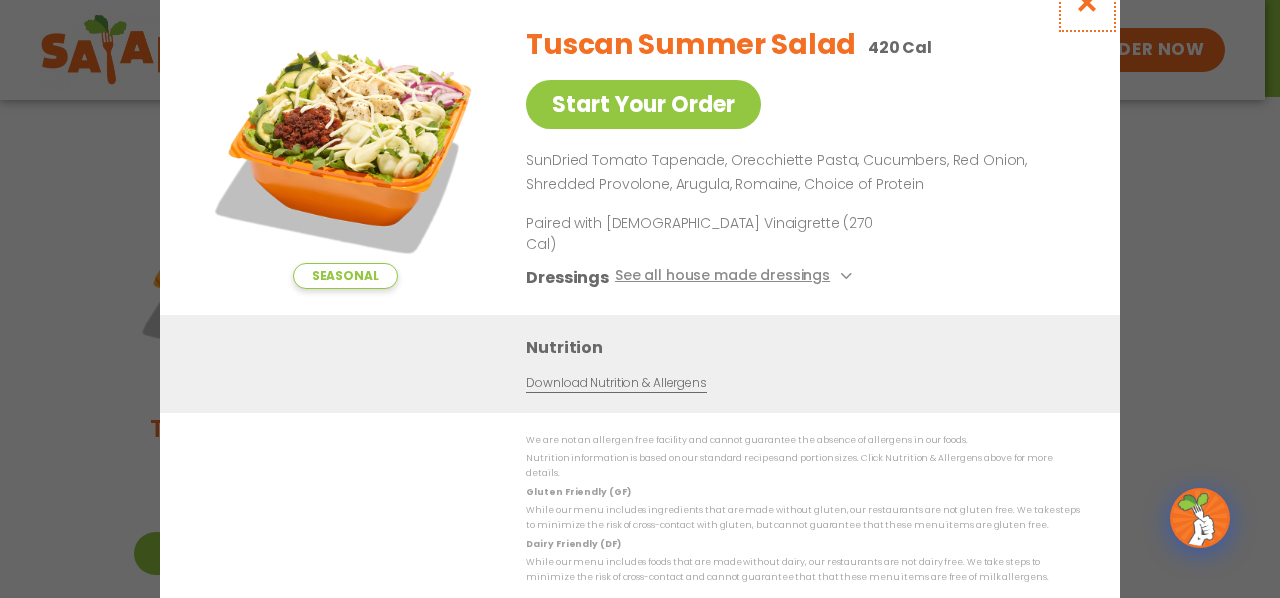 click at bounding box center [1087, 2] 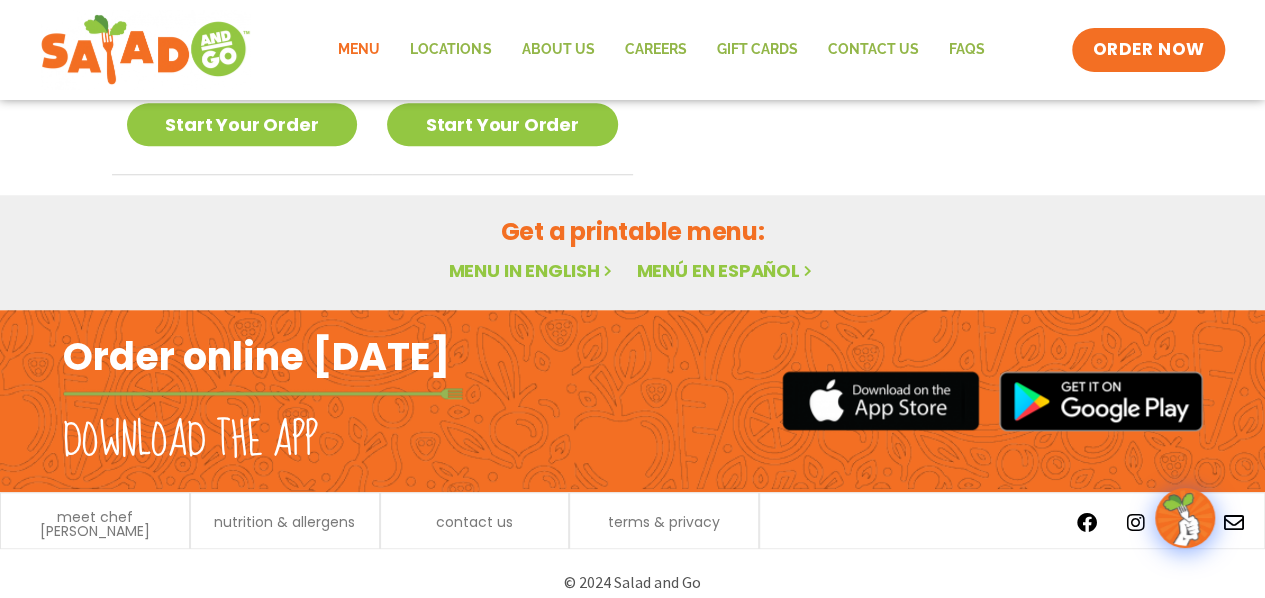 scroll, scrollTop: 845, scrollLeft: 0, axis: vertical 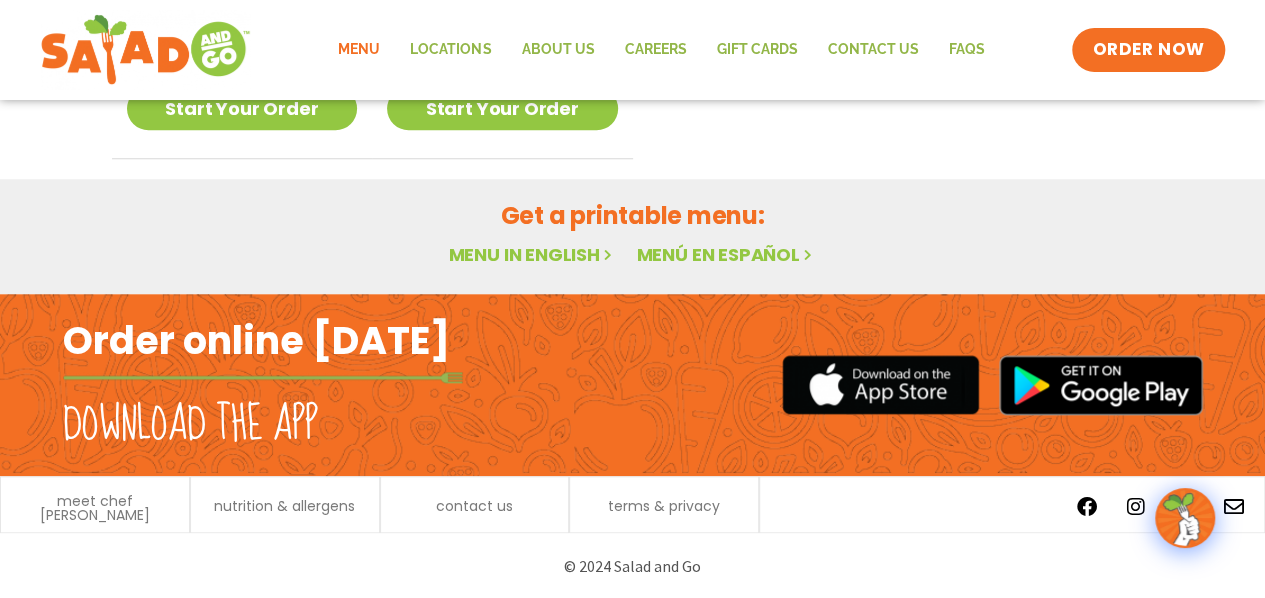 click on "Order online [DATE]" at bounding box center [256, 340] 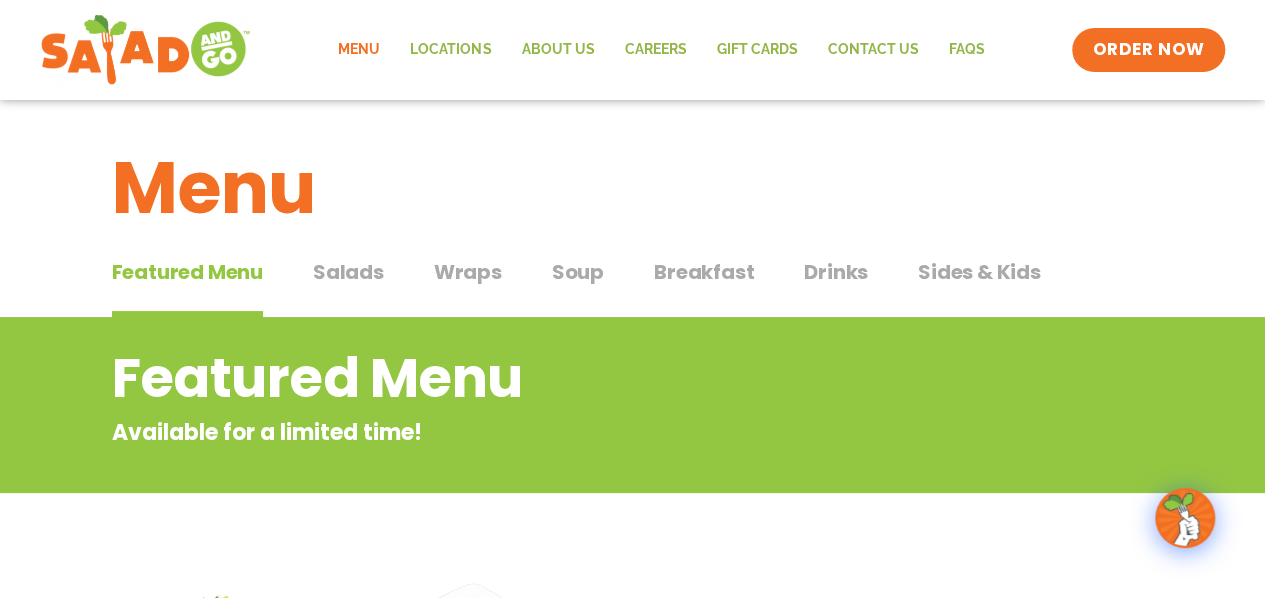 scroll, scrollTop: 0, scrollLeft: 0, axis: both 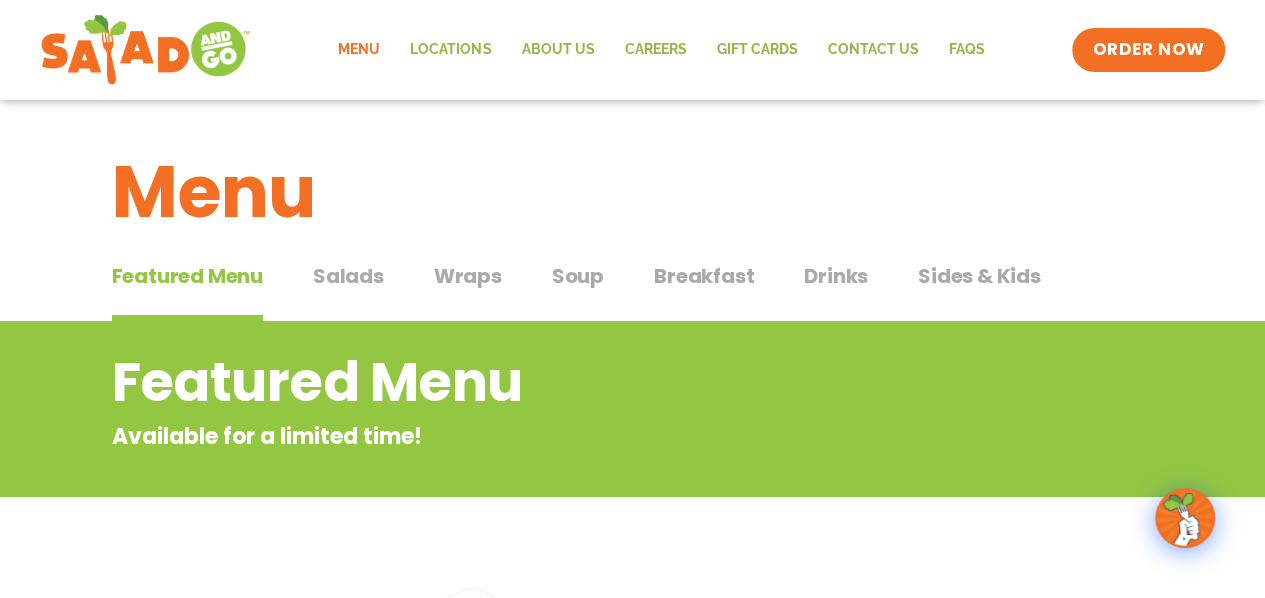 click on "Salads" at bounding box center (348, 276) 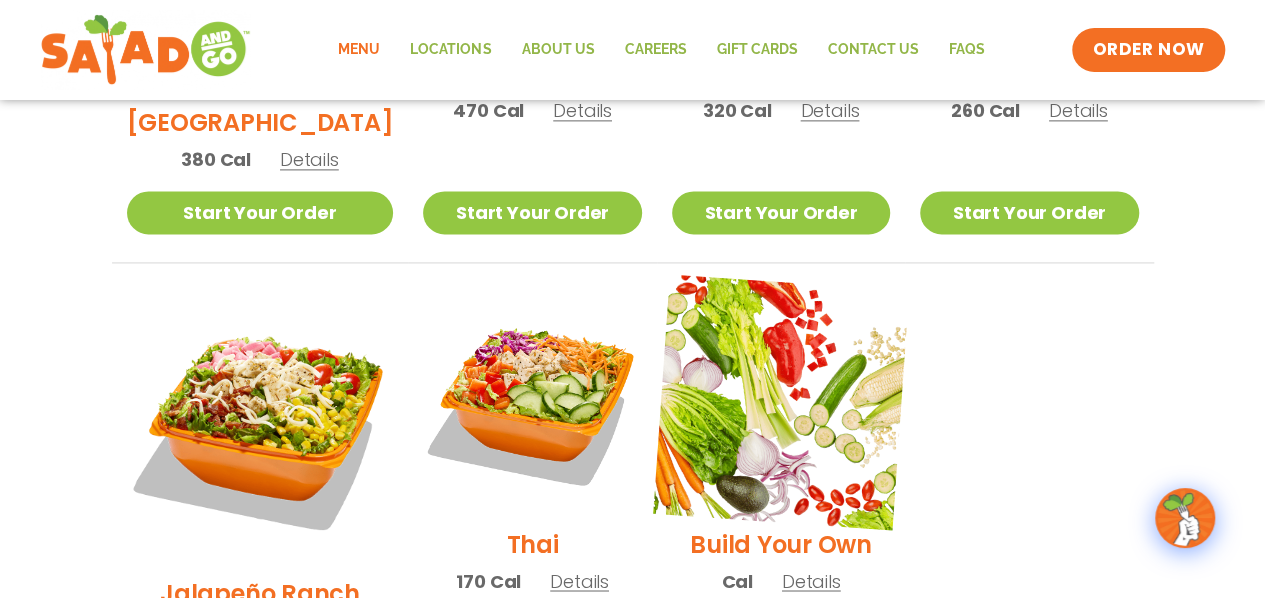 scroll, scrollTop: 1300, scrollLeft: 0, axis: vertical 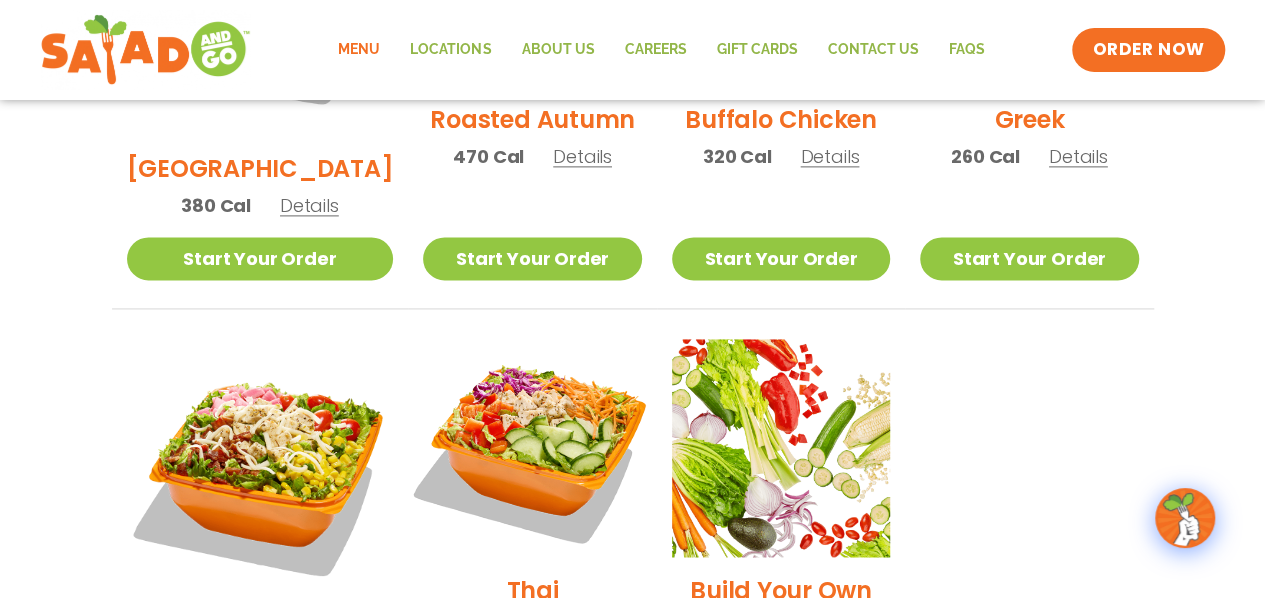 click at bounding box center [532, 448] 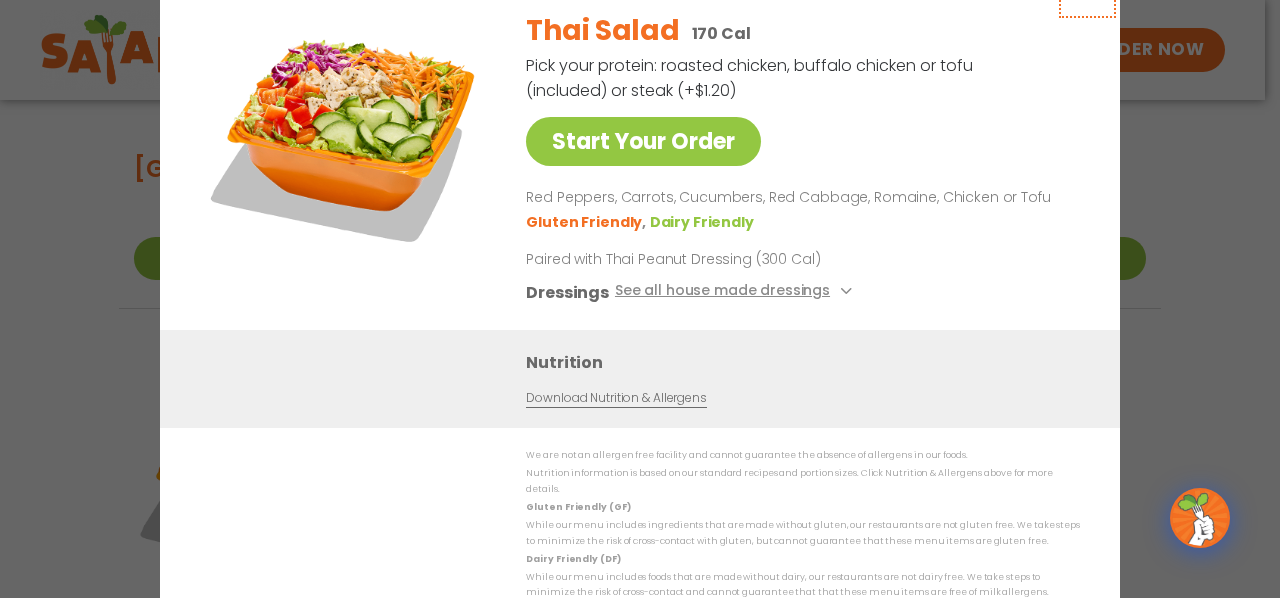 click at bounding box center [1087, -12] 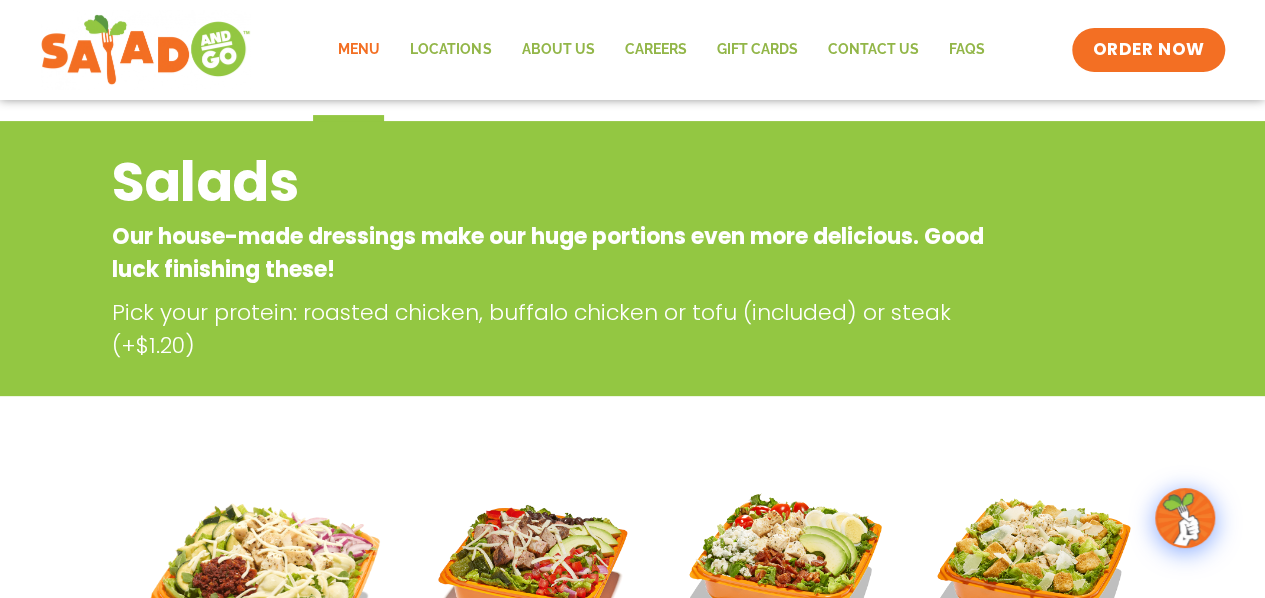 scroll, scrollTop: 0, scrollLeft: 0, axis: both 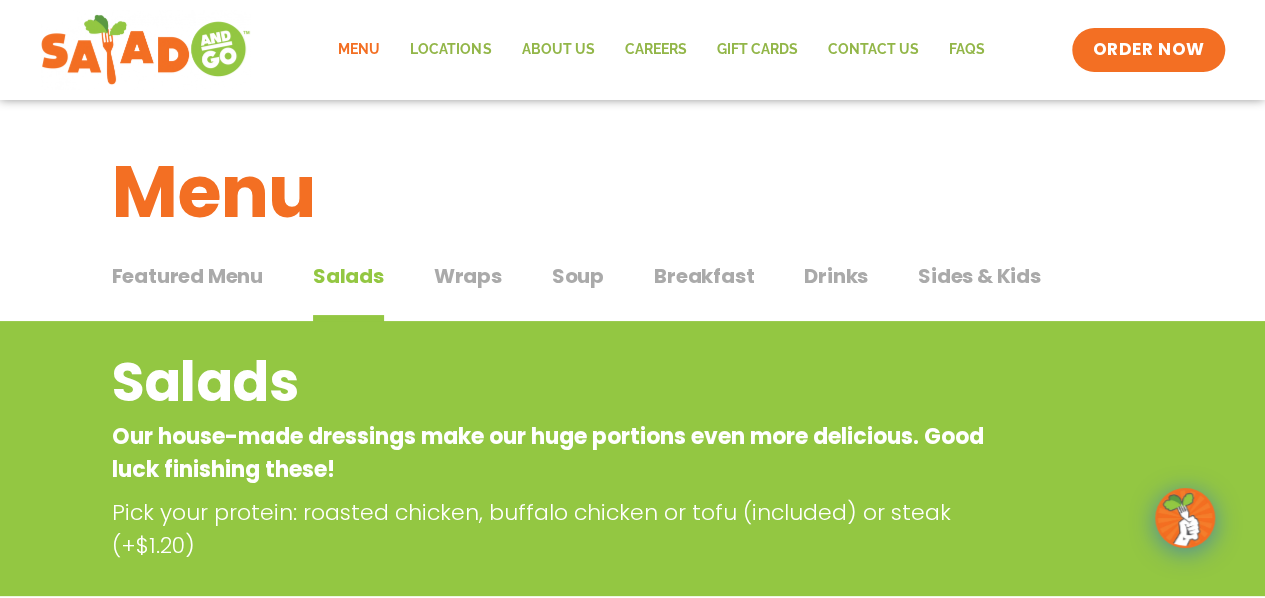 click on "Breakfast" at bounding box center [704, 276] 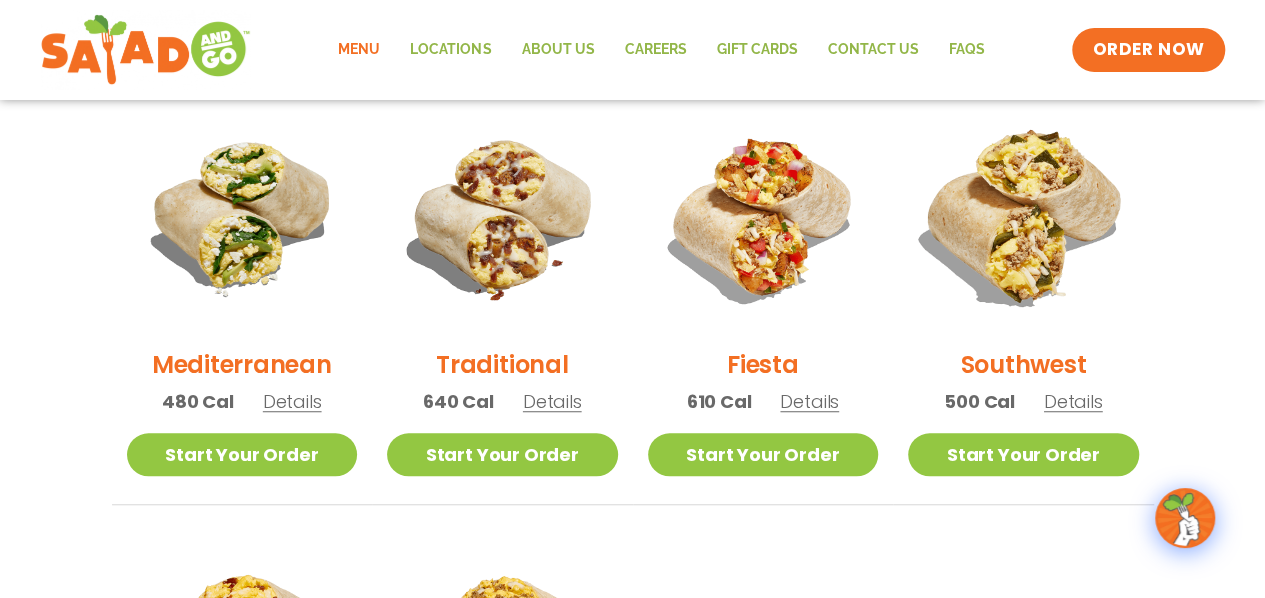 scroll, scrollTop: 500, scrollLeft: 0, axis: vertical 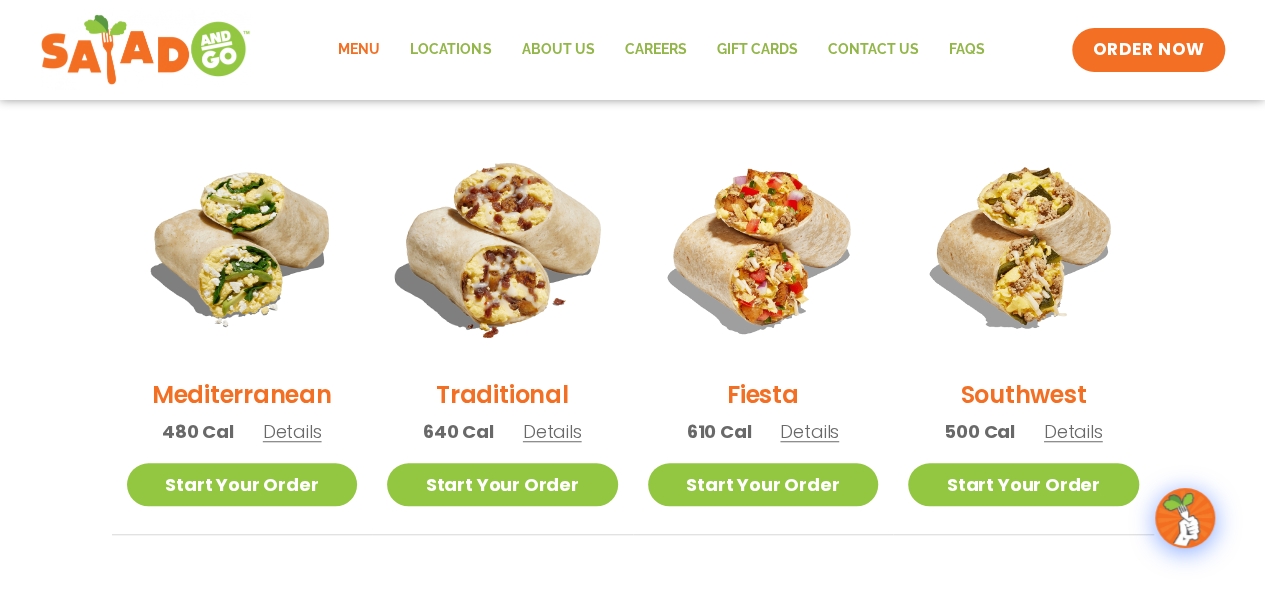 click at bounding box center [502, 246] 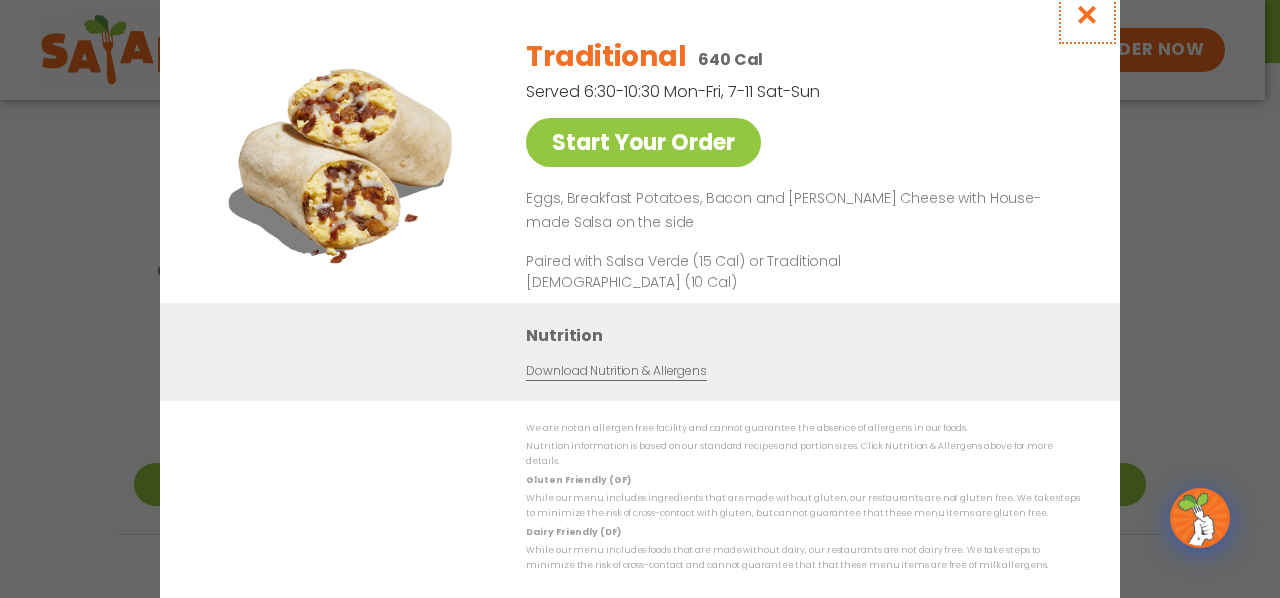 click at bounding box center (1087, 14) 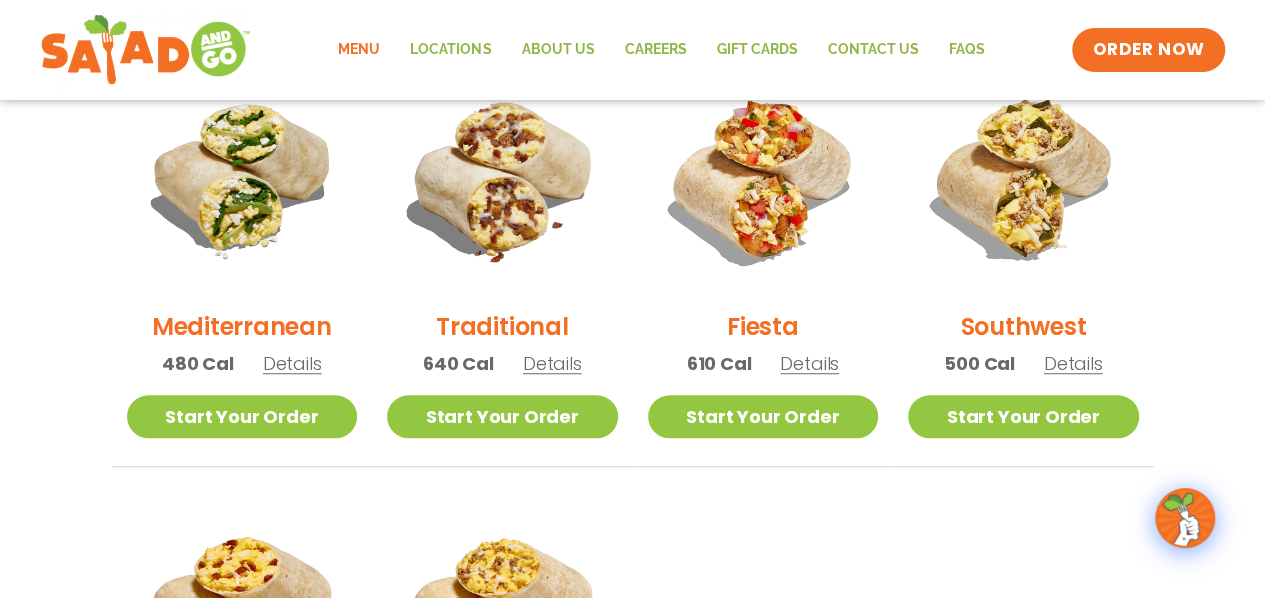 scroll, scrollTop: 600, scrollLeft: 0, axis: vertical 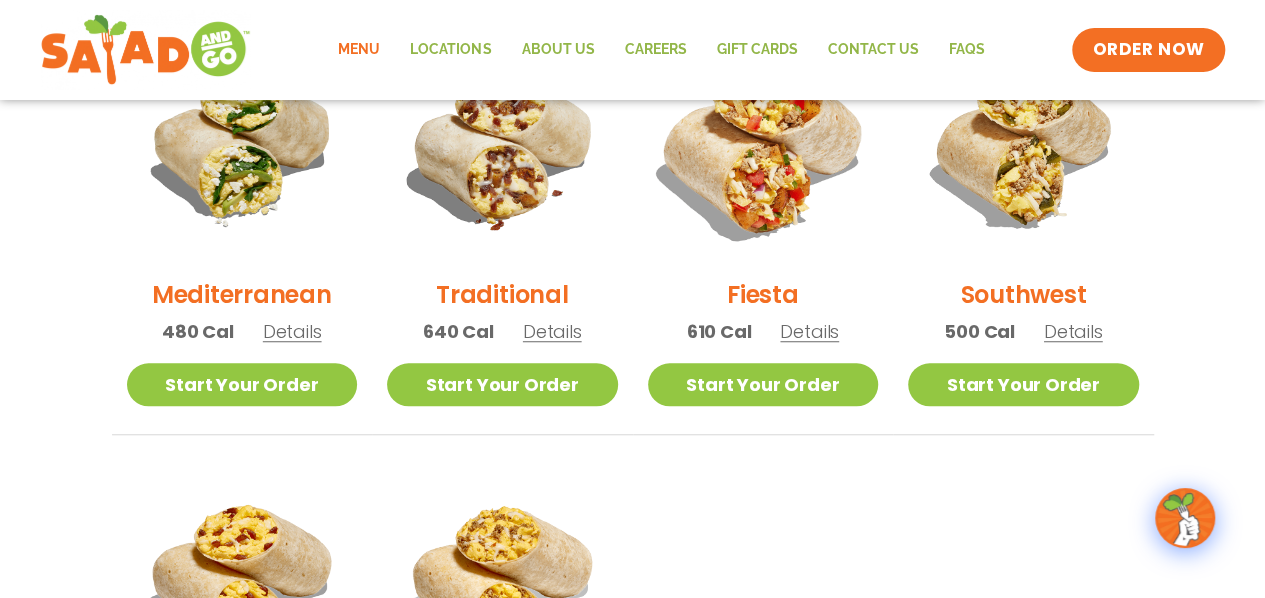 click at bounding box center (762, 146) 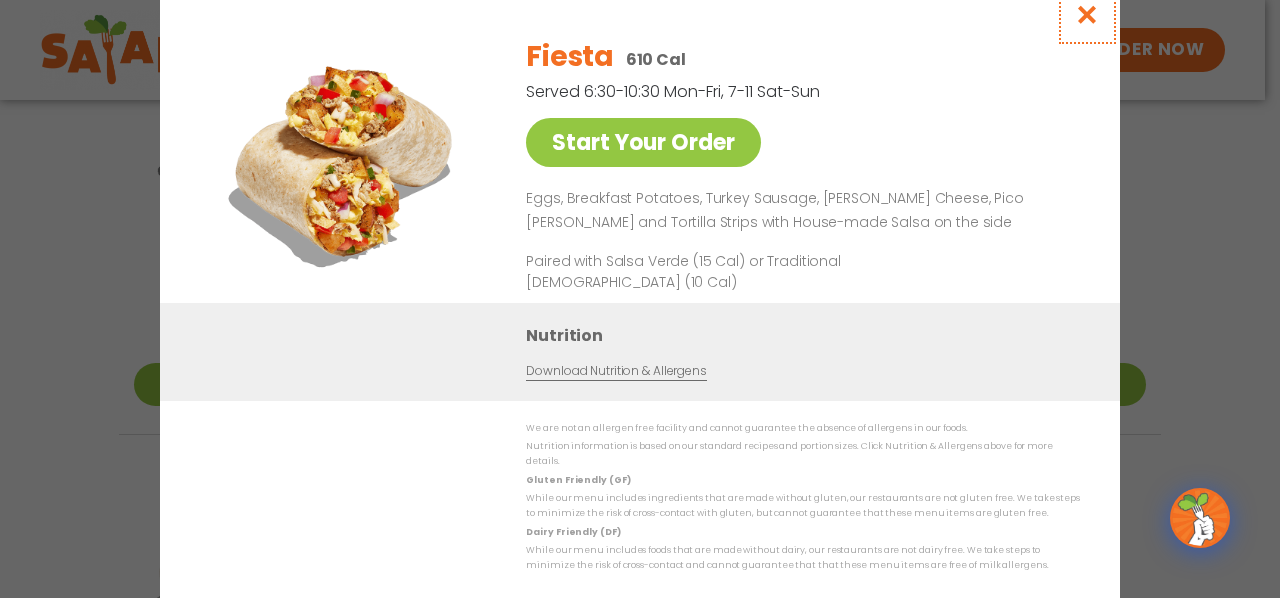 click at bounding box center (1087, 14) 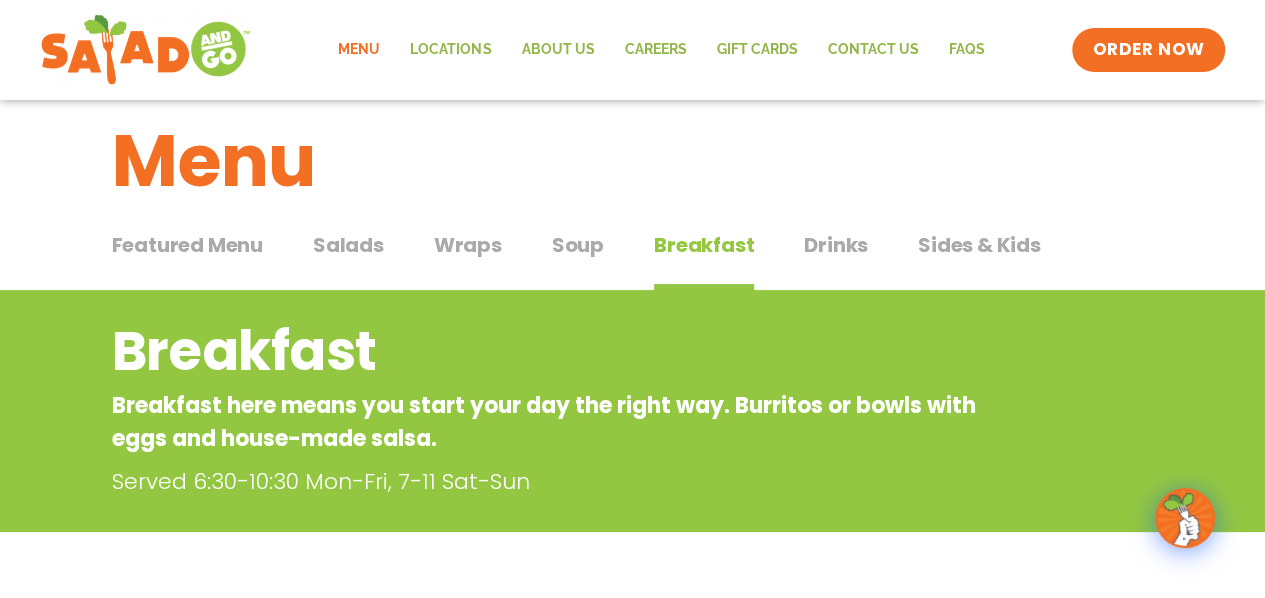 scroll, scrollTop: 0, scrollLeft: 0, axis: both 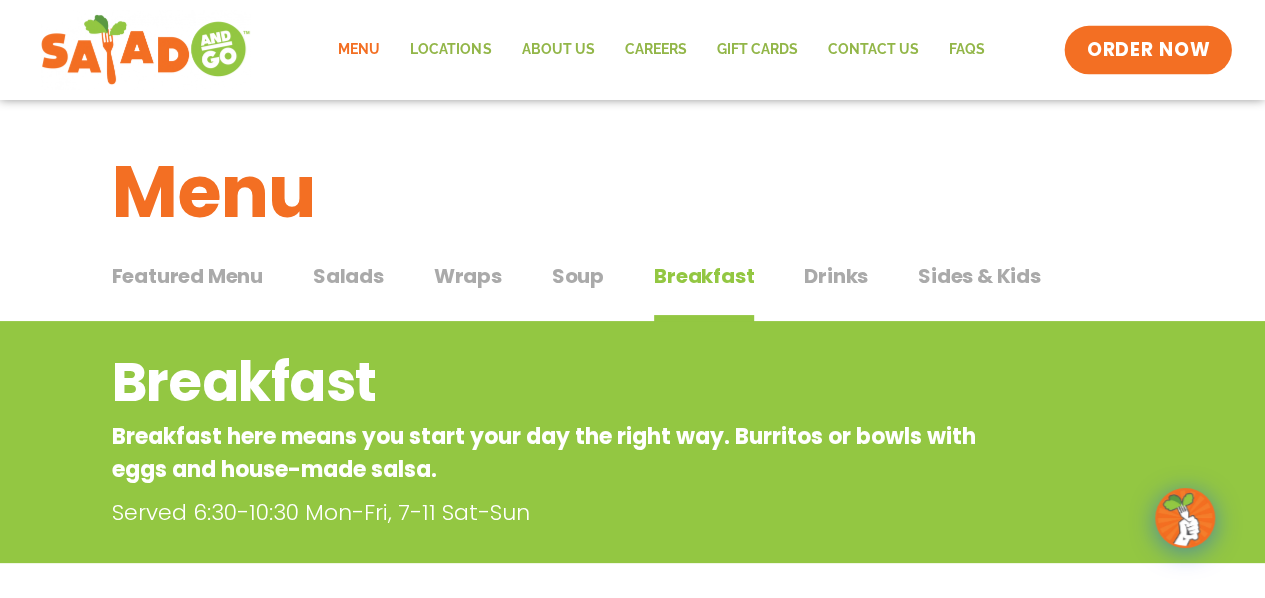 click on "ORDER NOW" at bounding box center [1149, 50] 